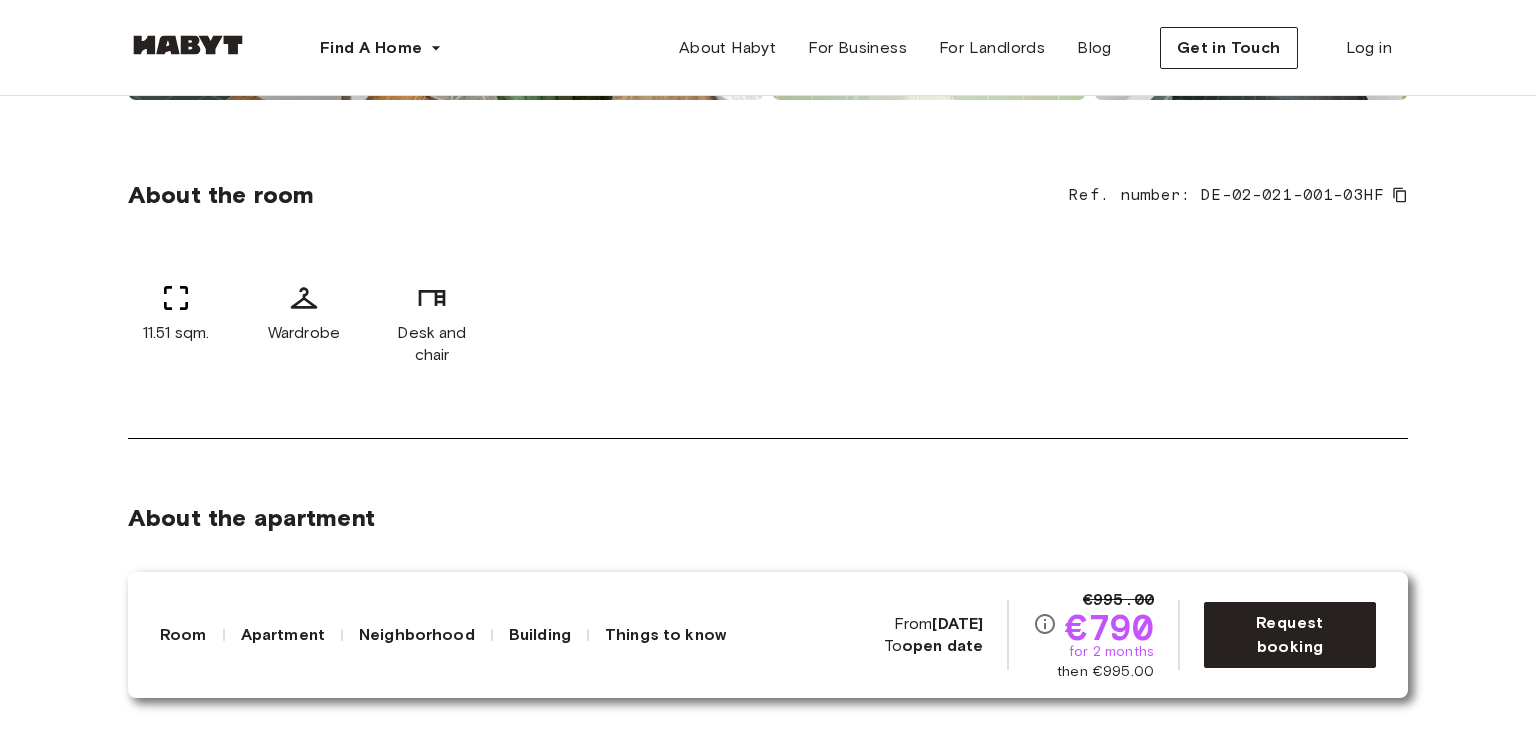 scroll, scrollTop: 0, scrollLeft: 0, axis: both 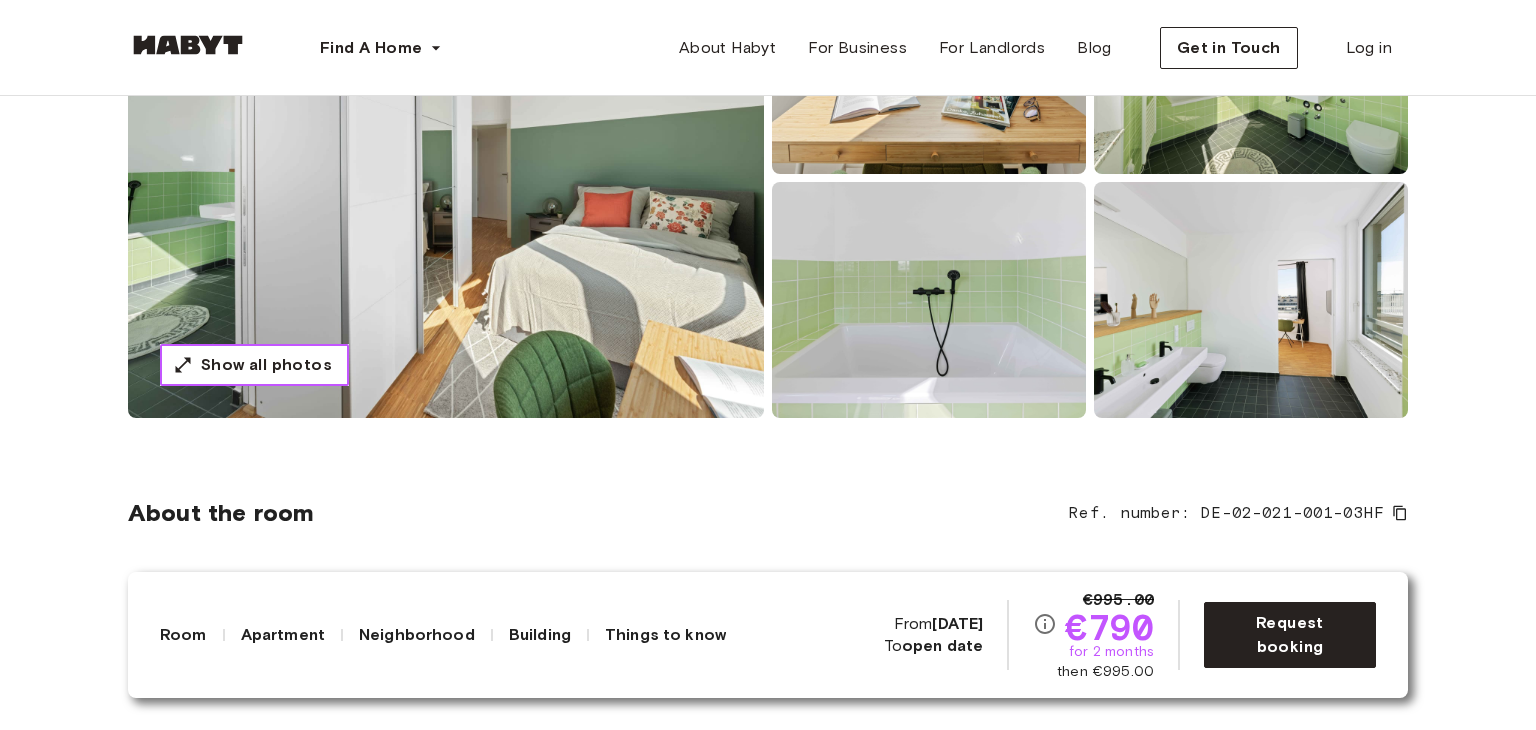 click on "Show all photos" at bounding box center (266, 365) 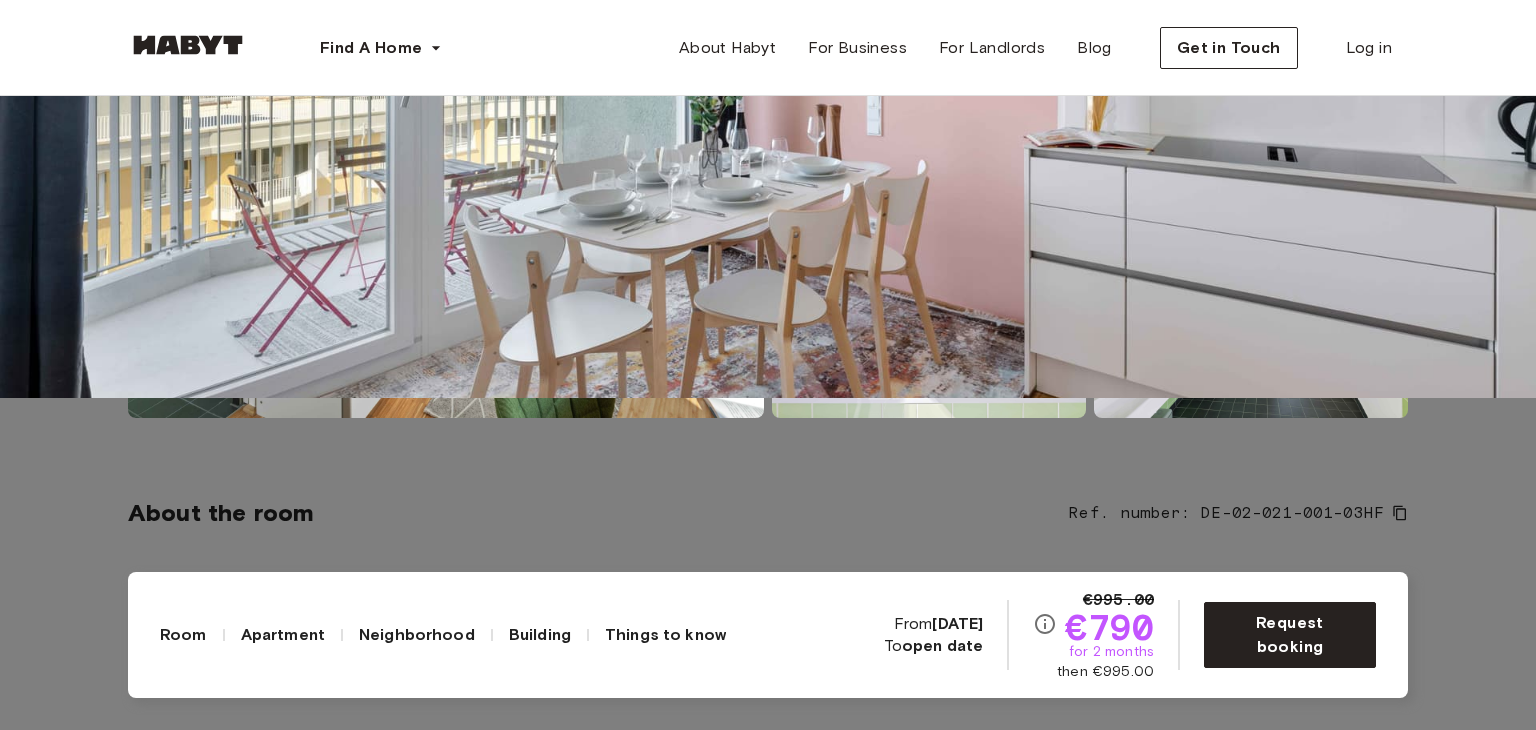 click at bounding box center (768, 33) 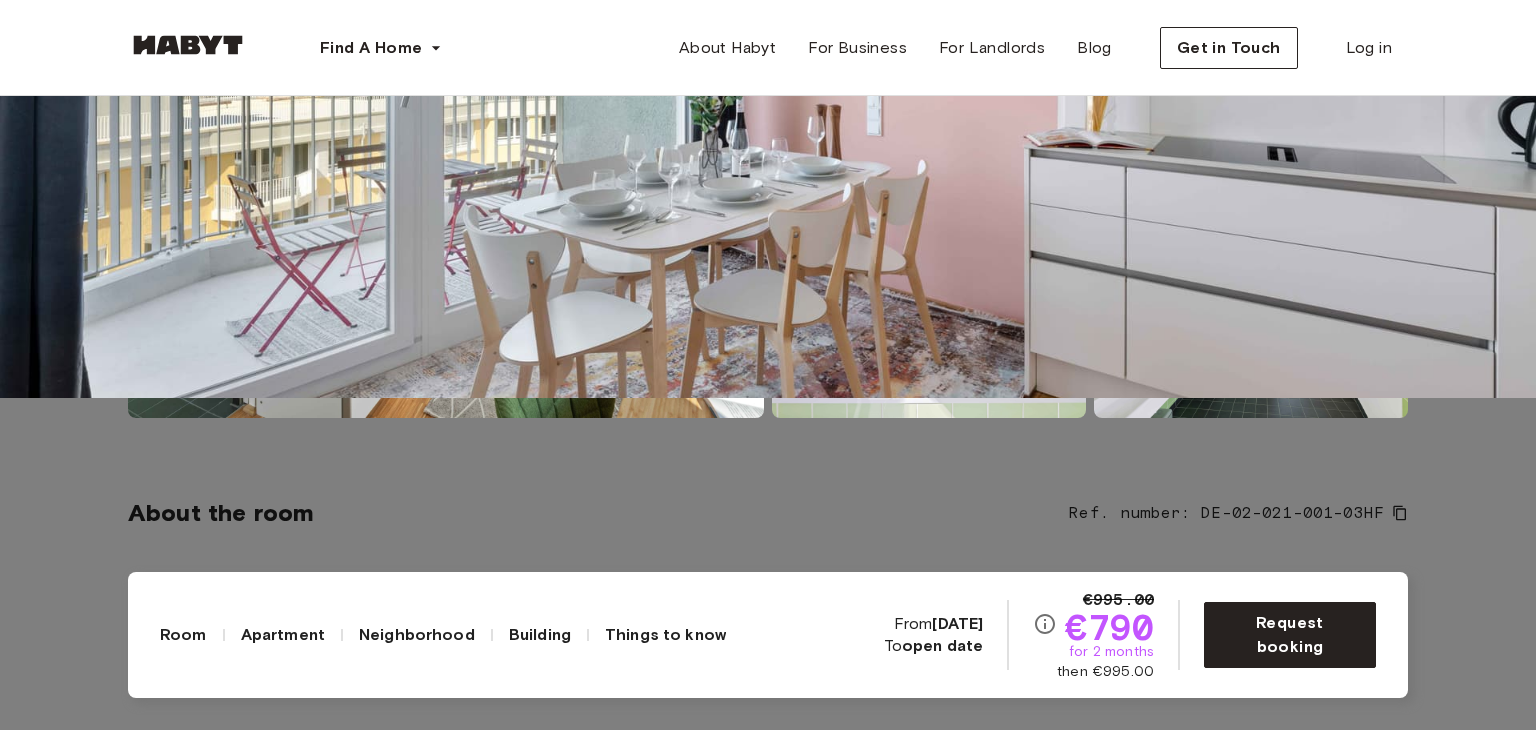 click at bounding box center [768, 33] 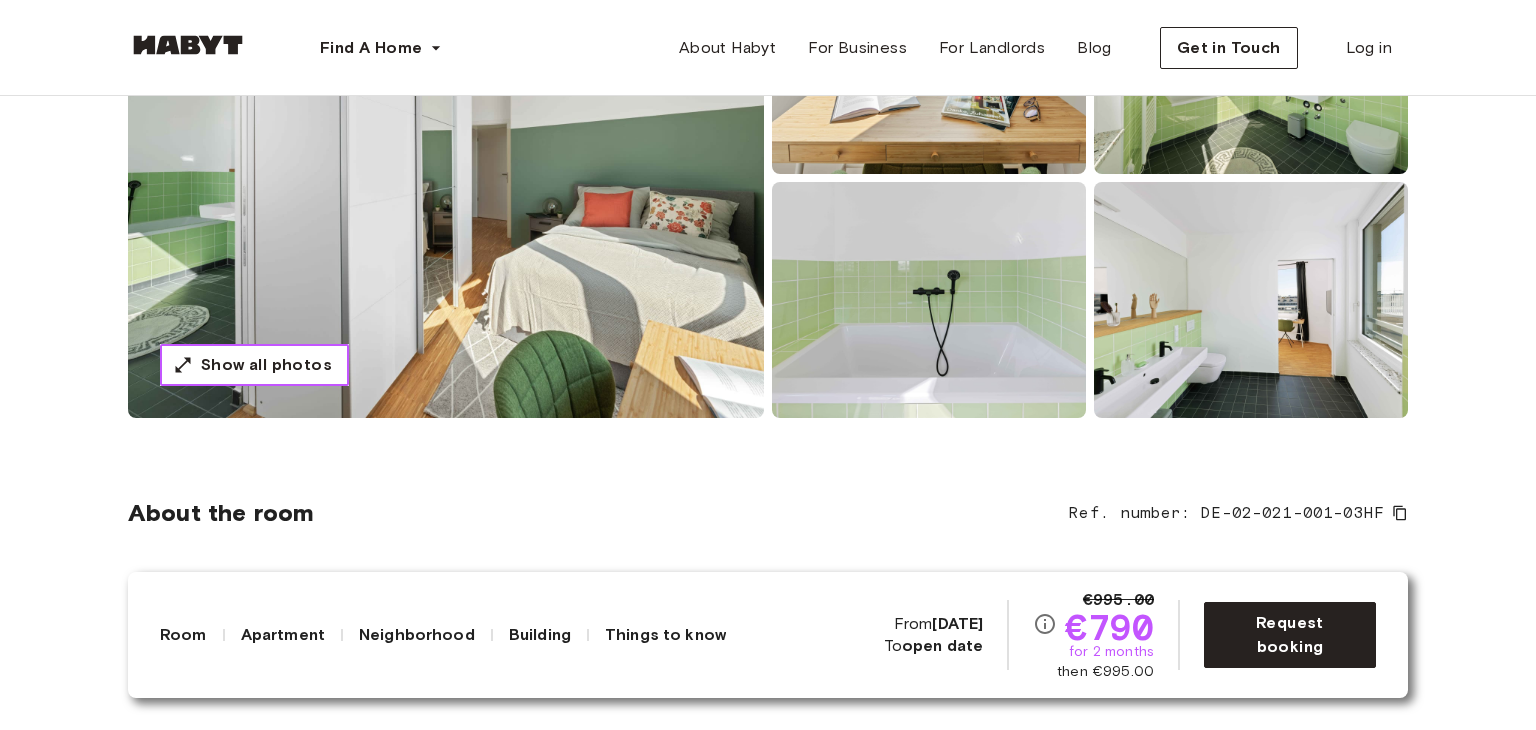 type 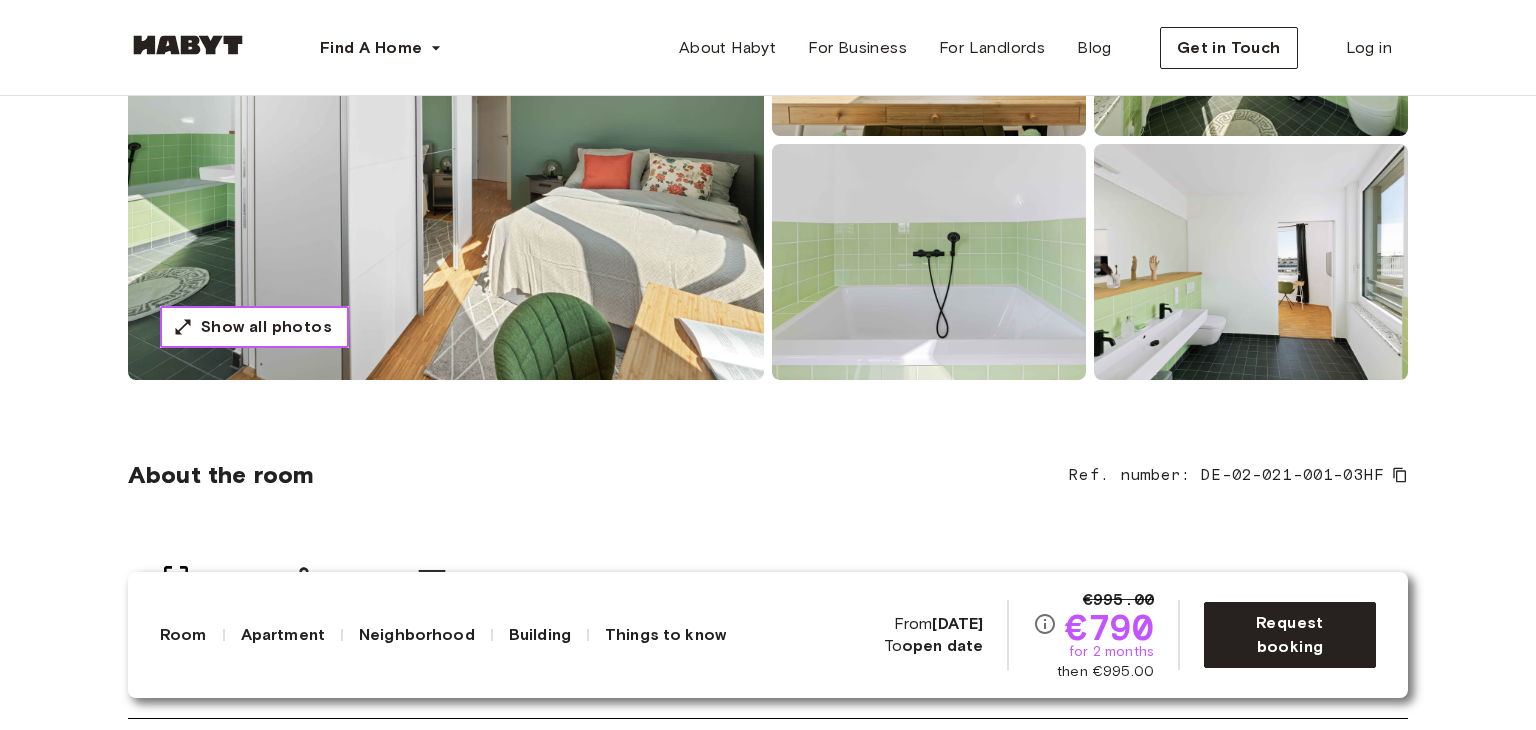 scroll, scrollTop: 371, scrollLeft: 0, axis: vertical 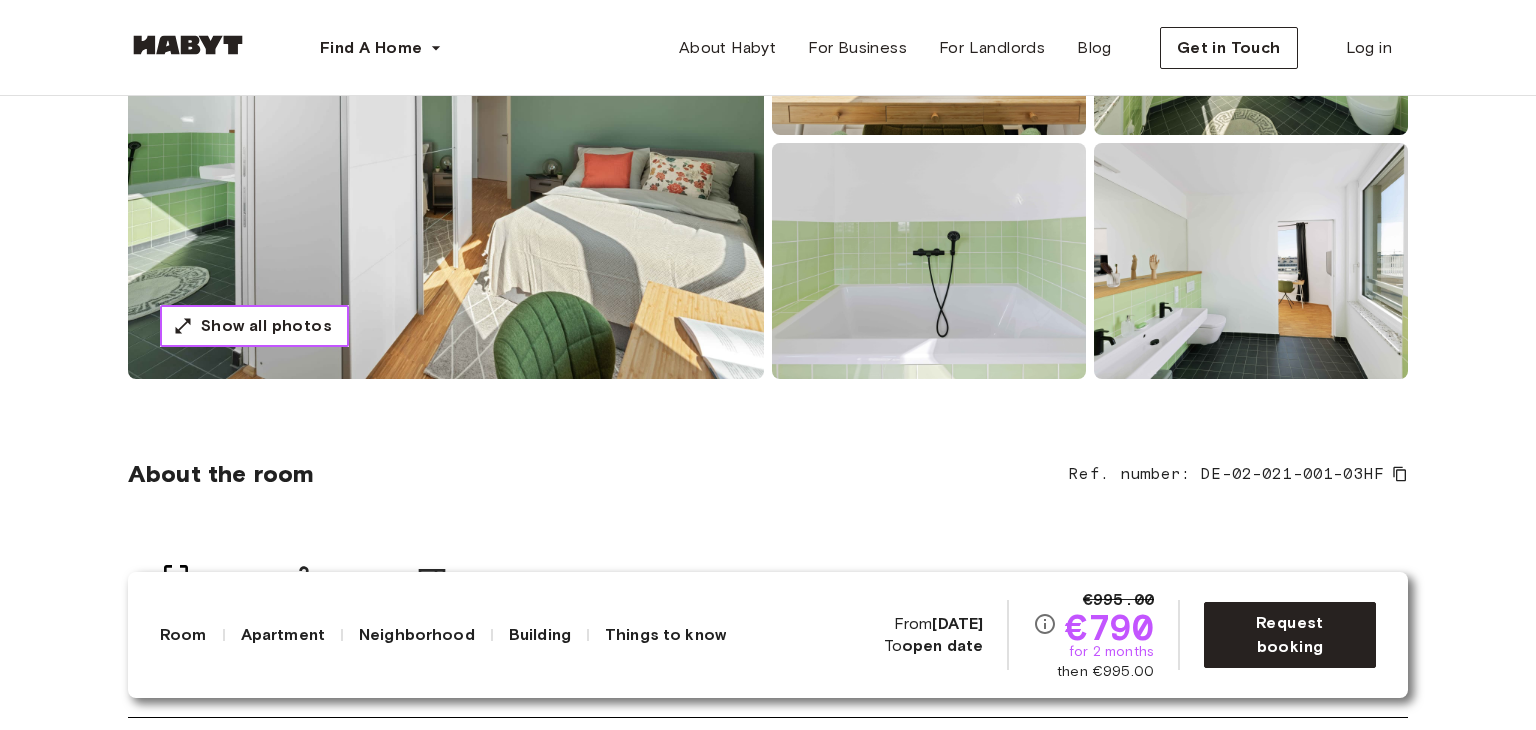 click on "Show all photos" at bounding box center [266, 326] 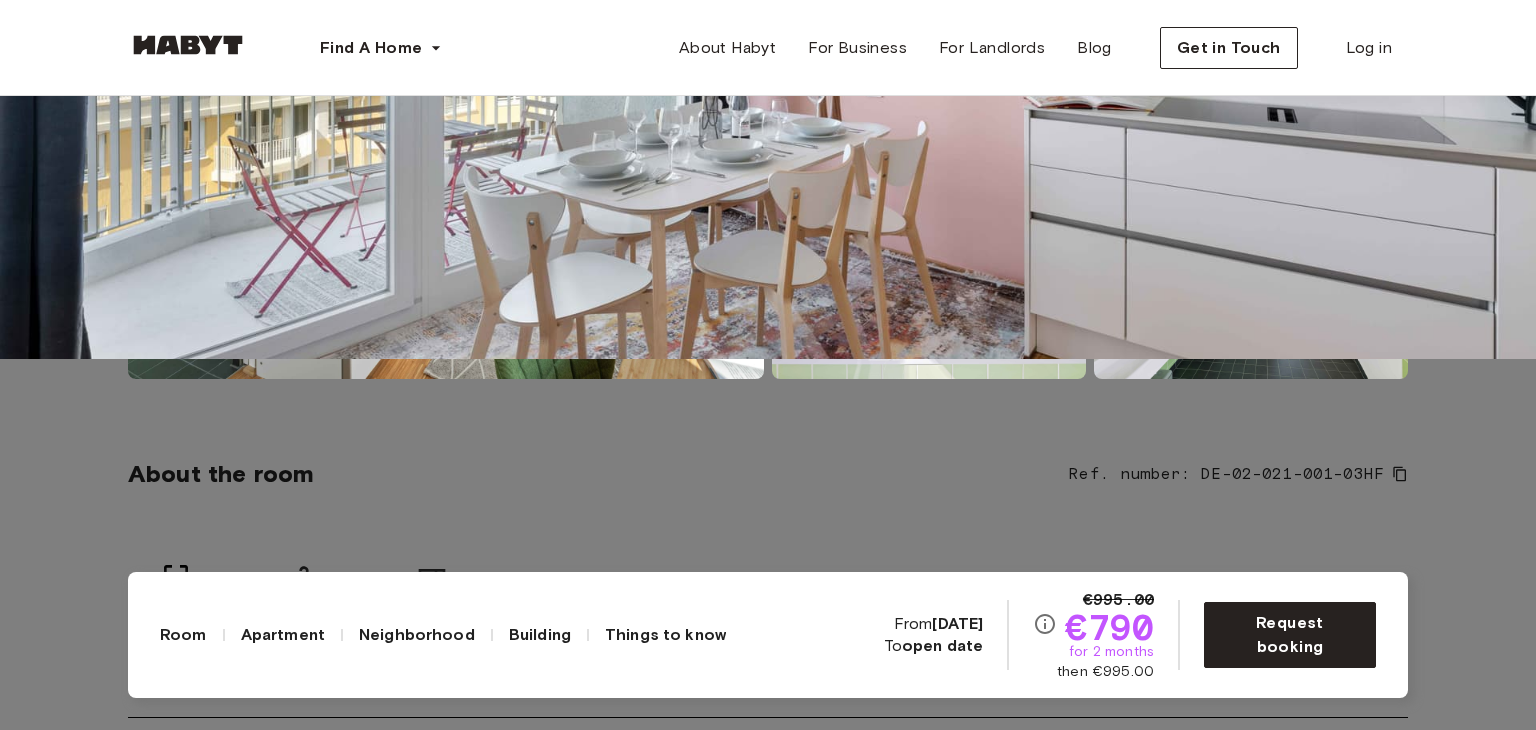 click at bounding box center [768, -6] 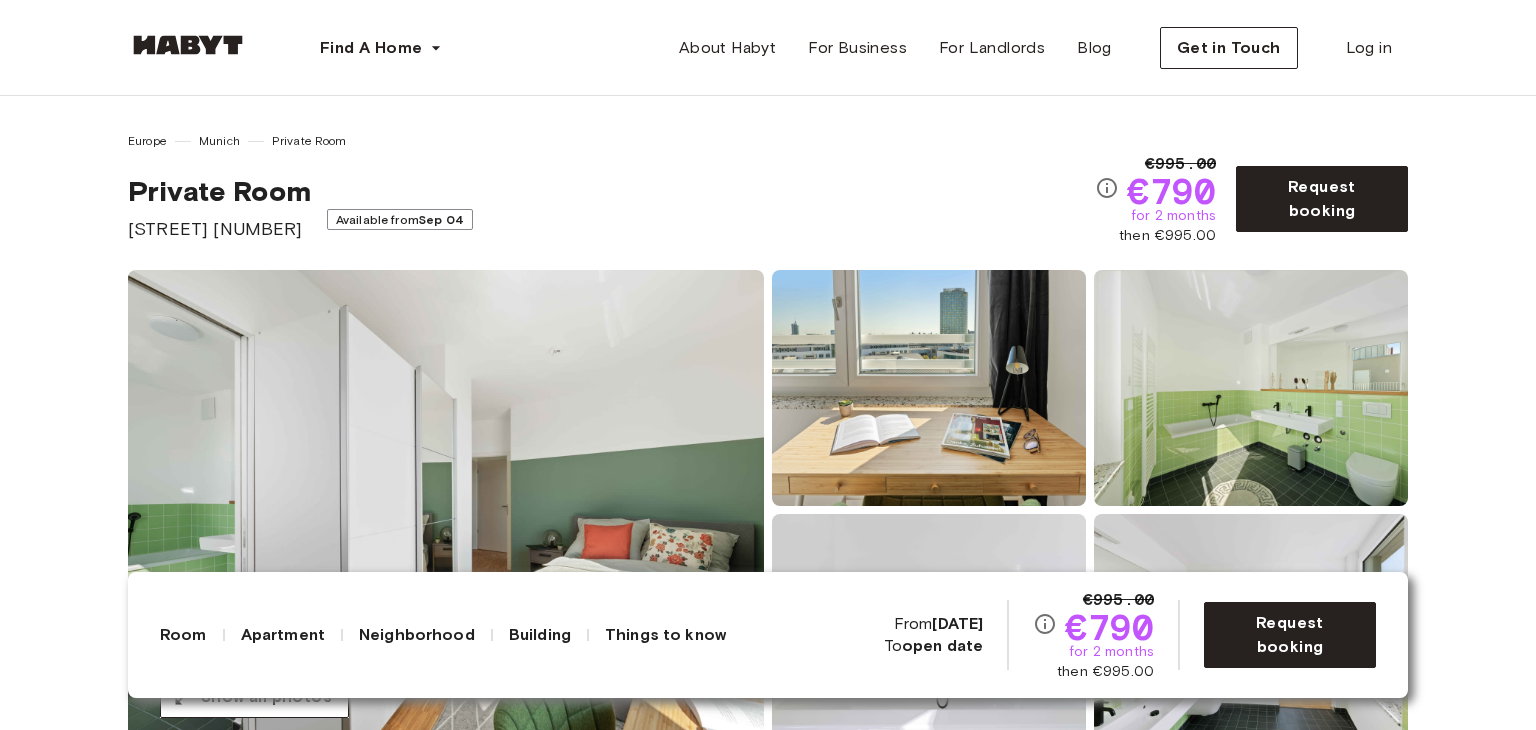 scroll, scrollTop: 0, scrollLeft: 0, axis: both 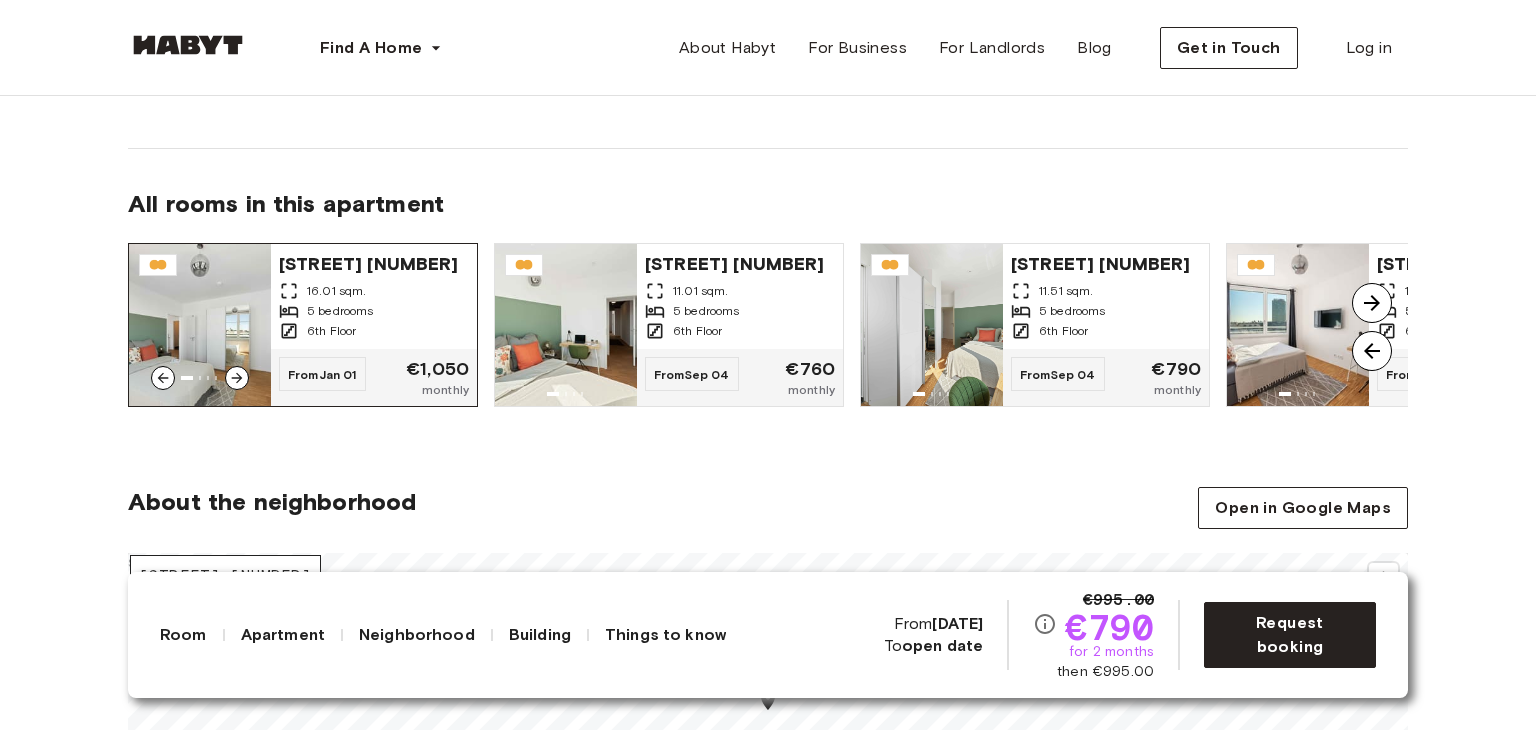 click on "5 bedrooms" at bounding box center (340, 311) 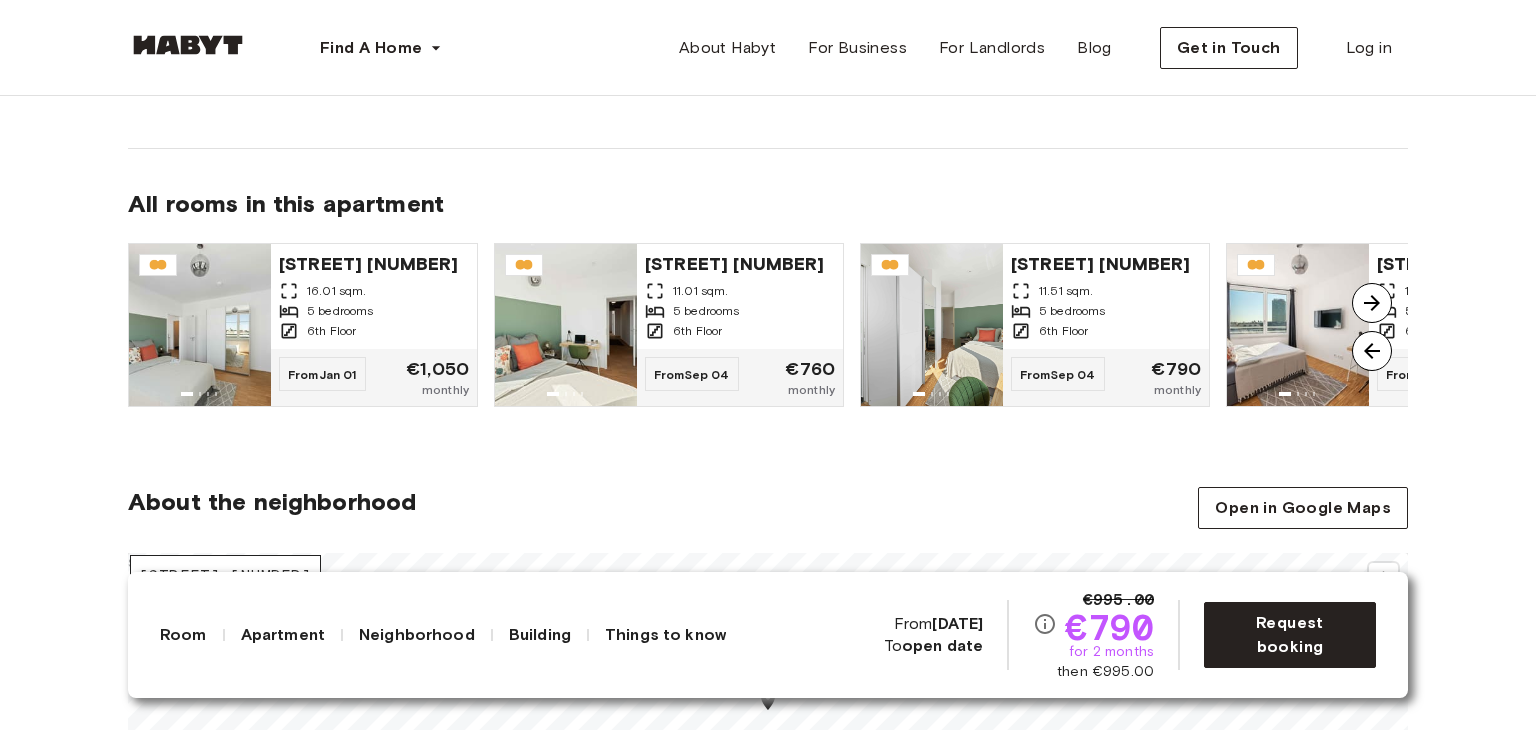 click at bounding box center (1372, 303) 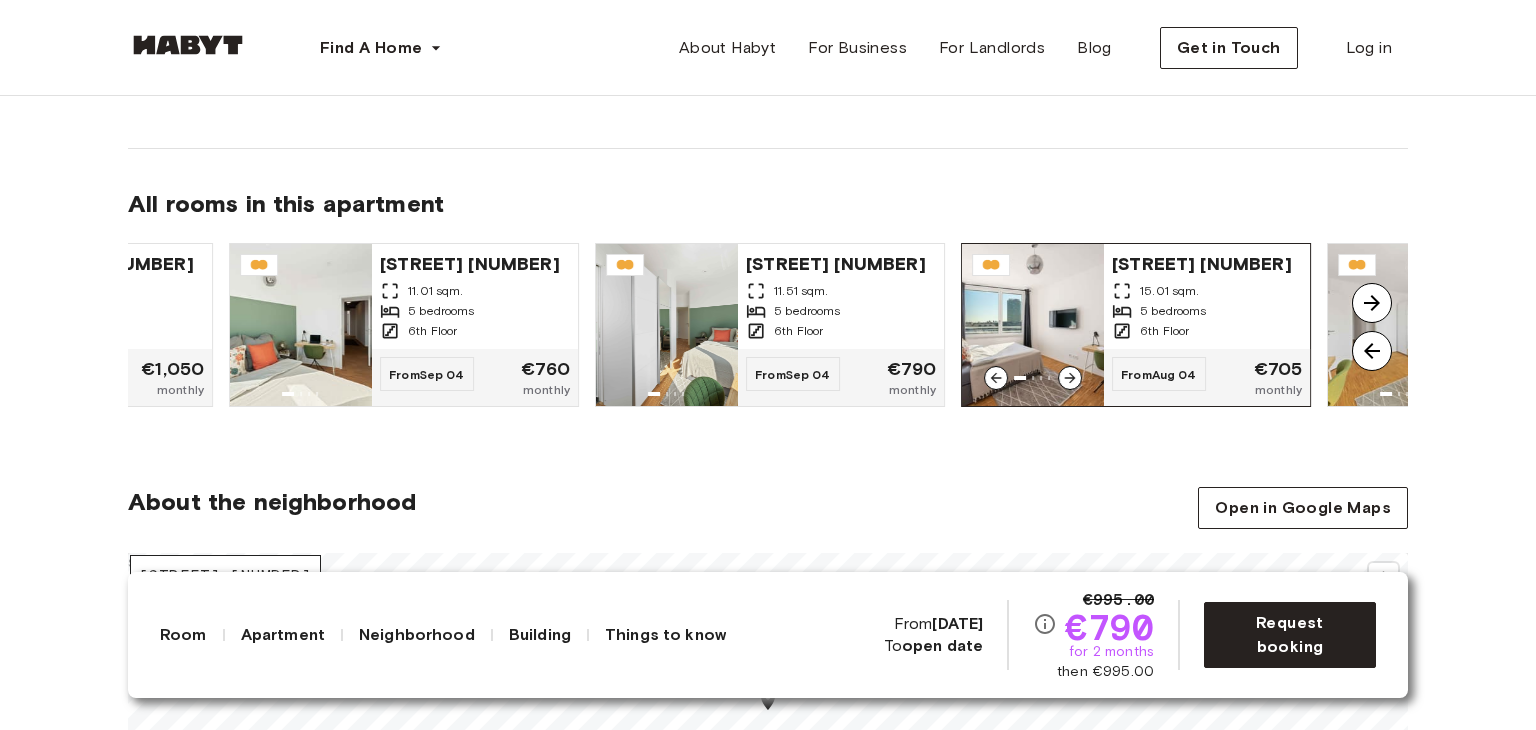 click on "15.01 sqm." at bounding box center (1170, 291) 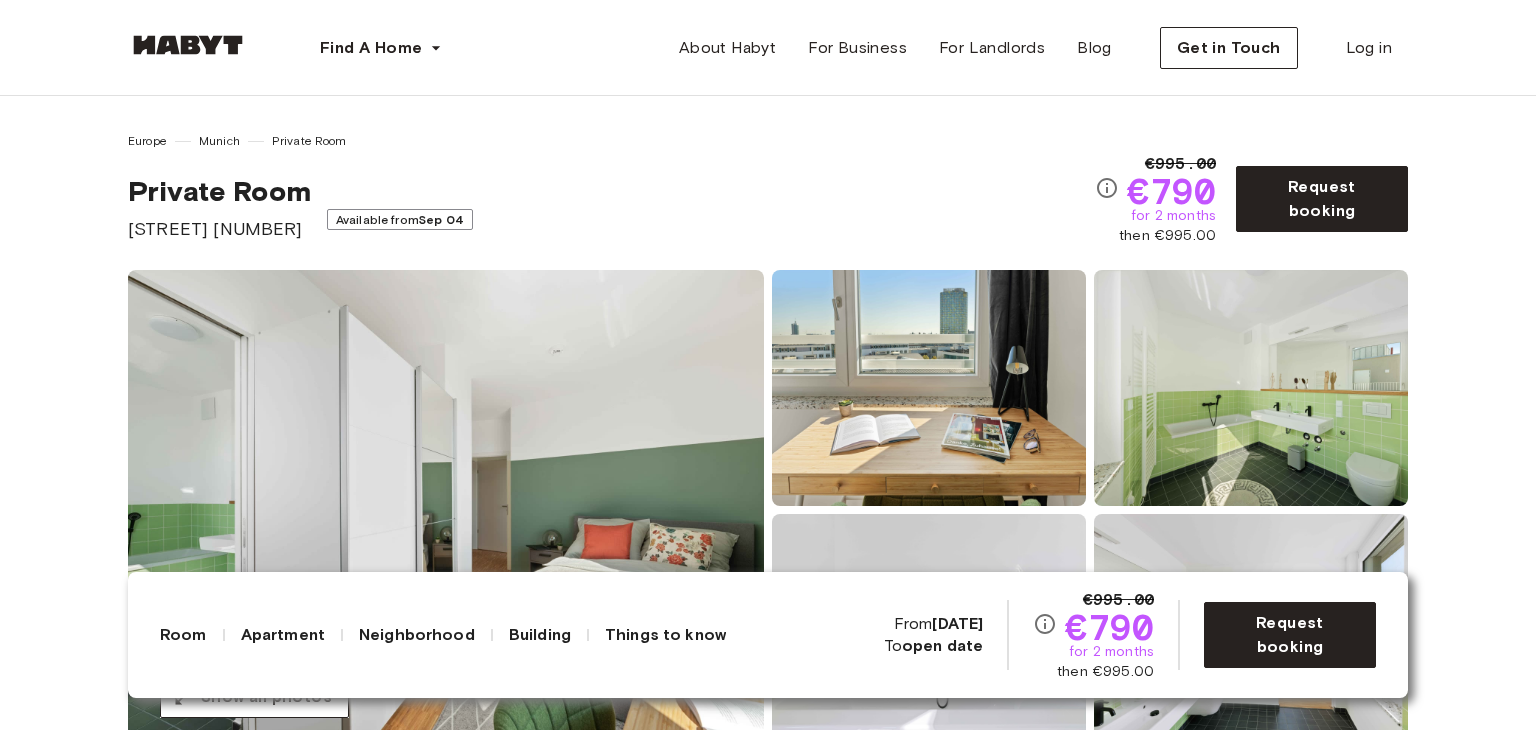 scroll, scrollTop: 322, scrollLeft: 0, axis: vertical 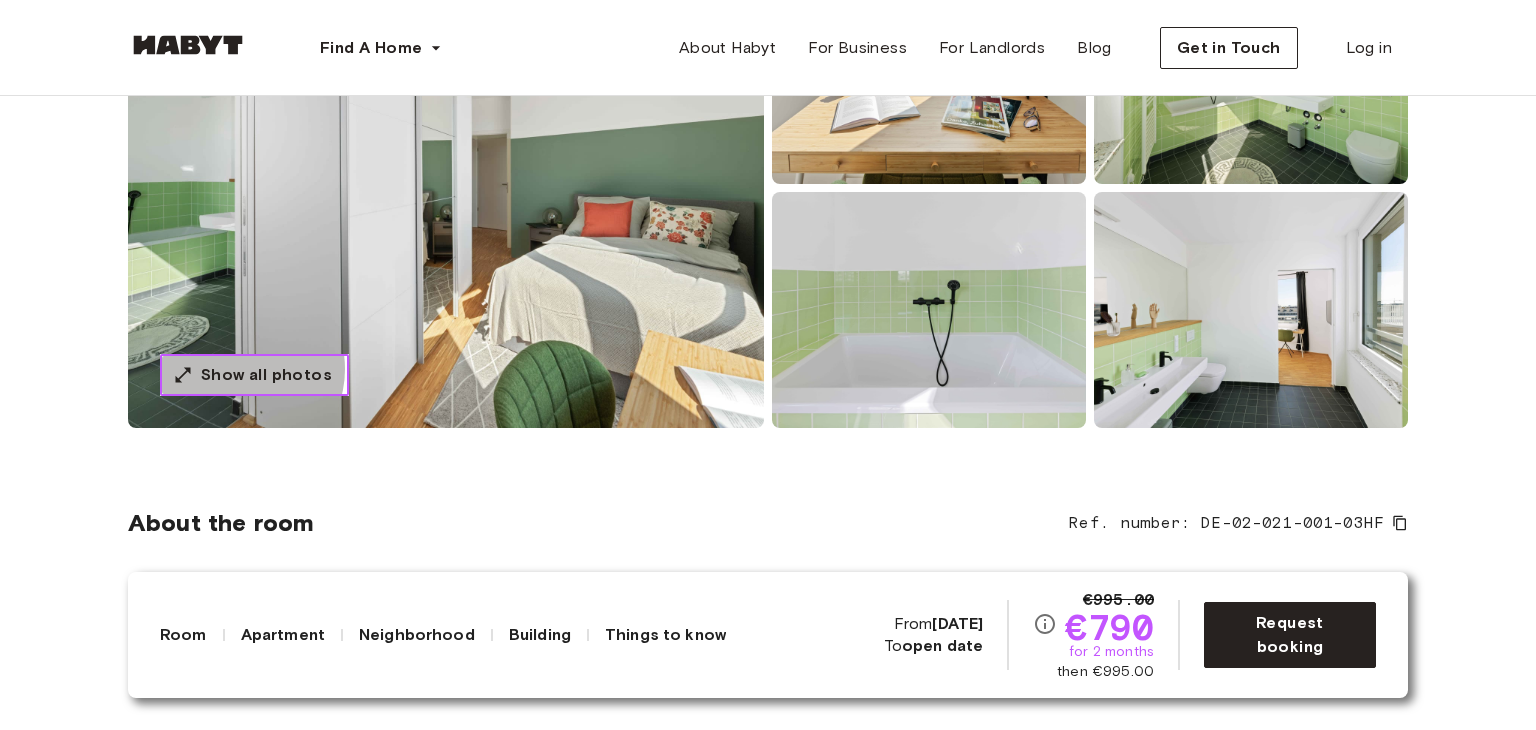 click on "Show all photos" at bounding box center [266, 375] 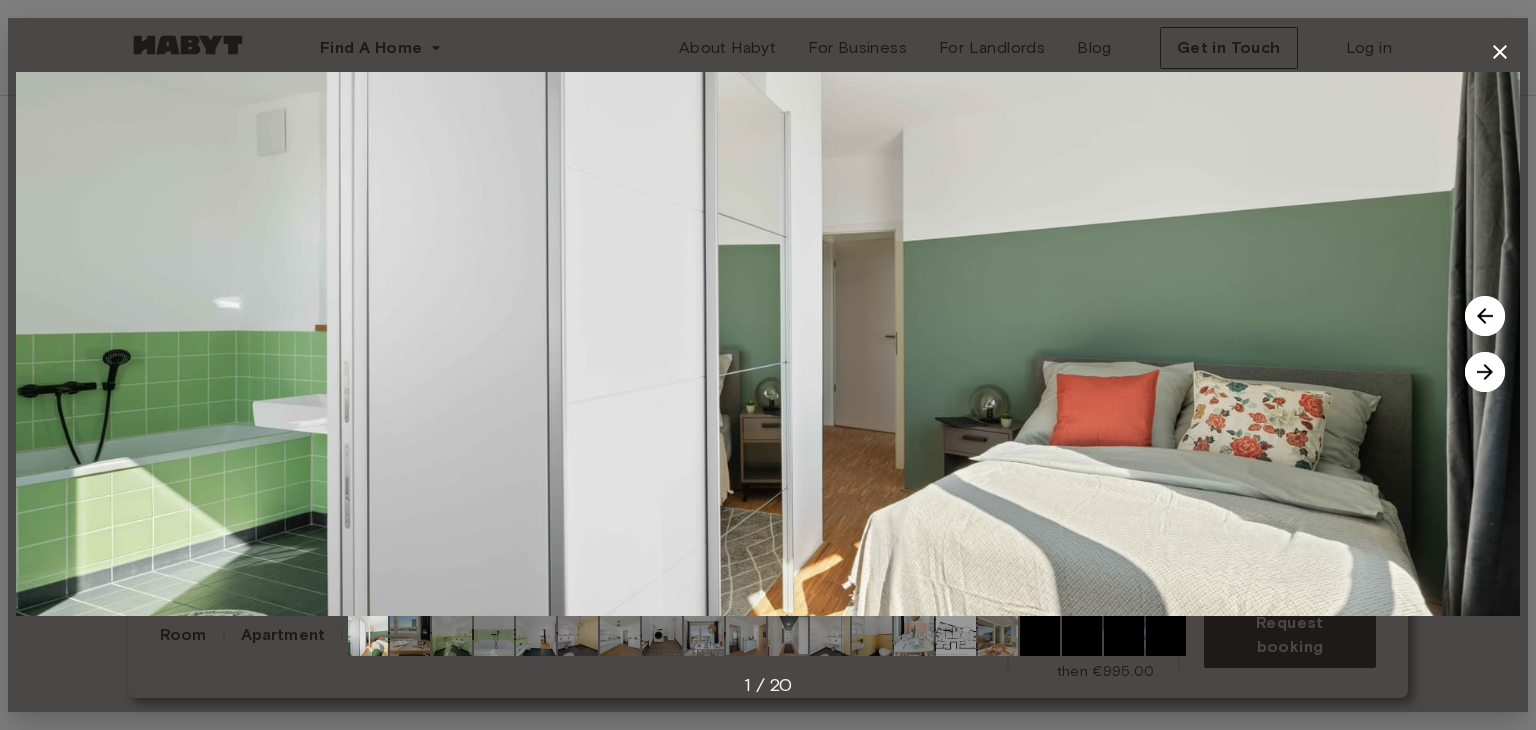 click at bounding box center [1485, 316] 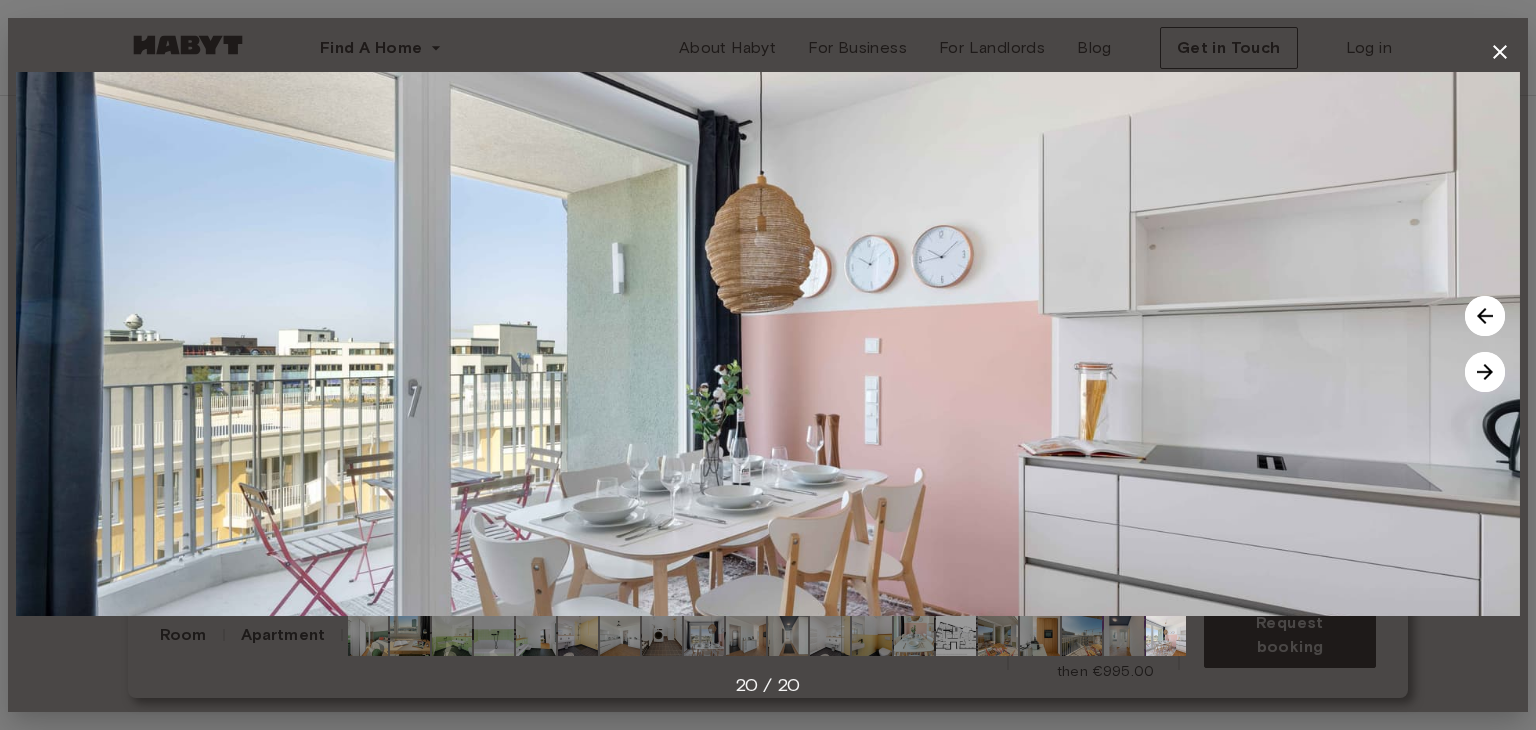 click at bounding box center [1485, 316] 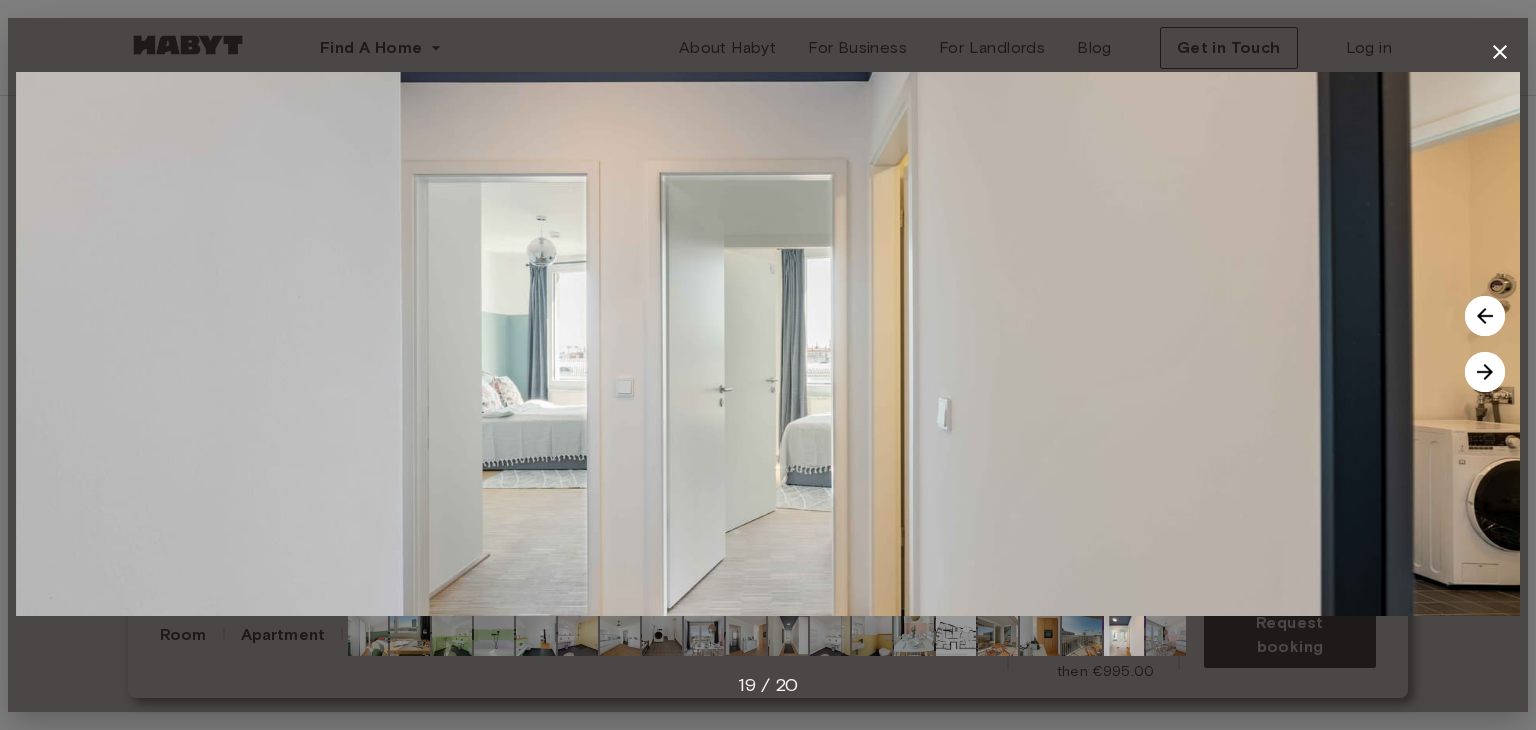 click at bounding box center [1485, 316] 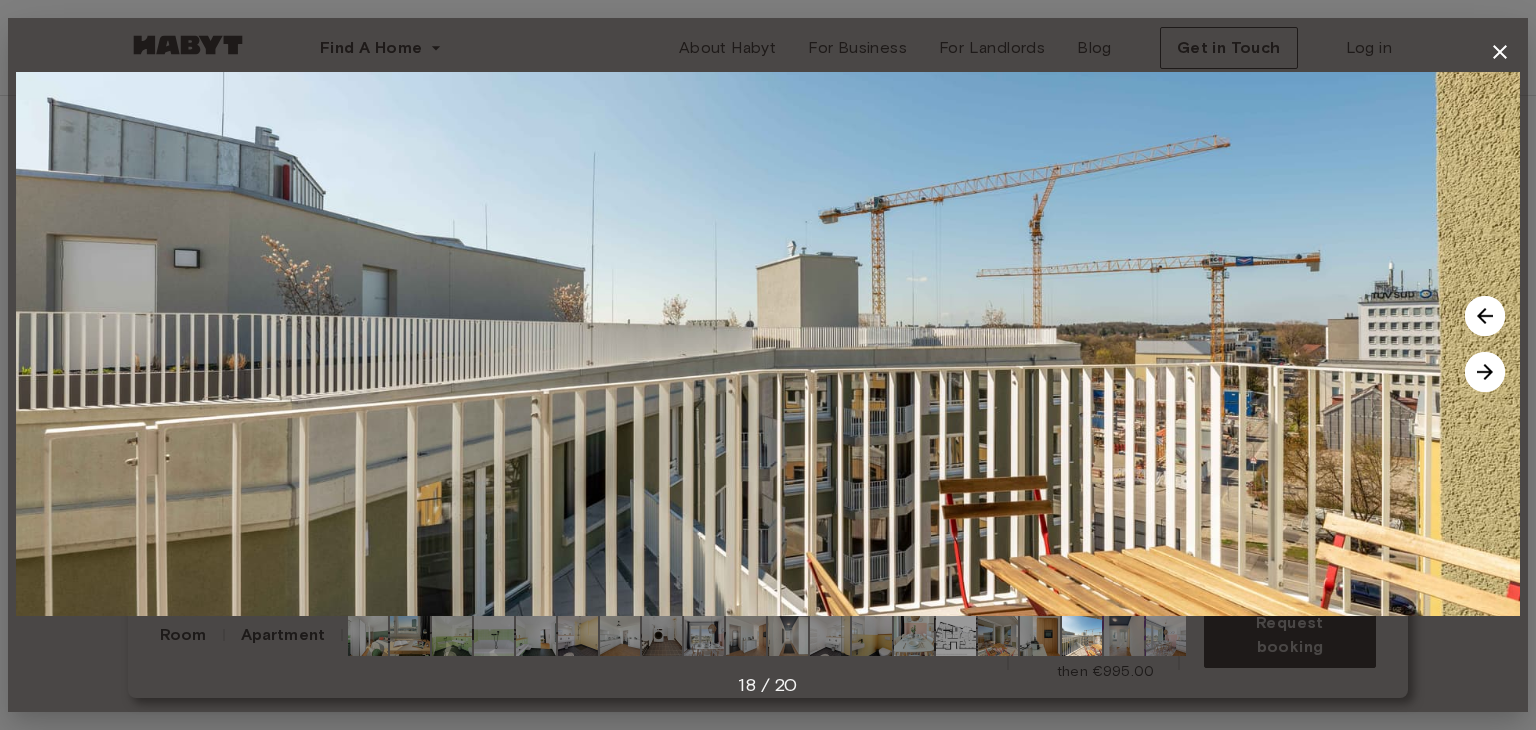 click at bounding box center [1485, 316] 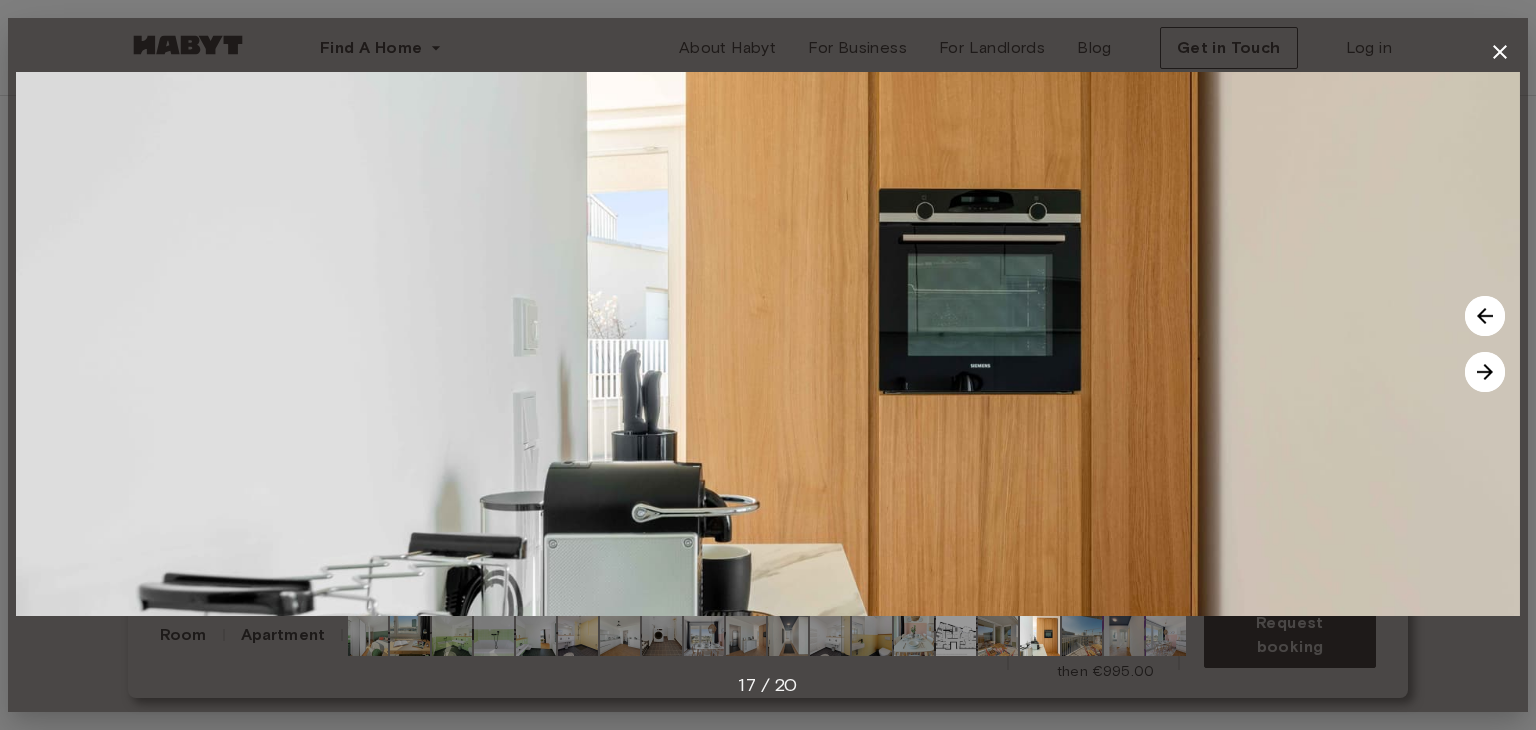 click at bounding box center [1485, 316] 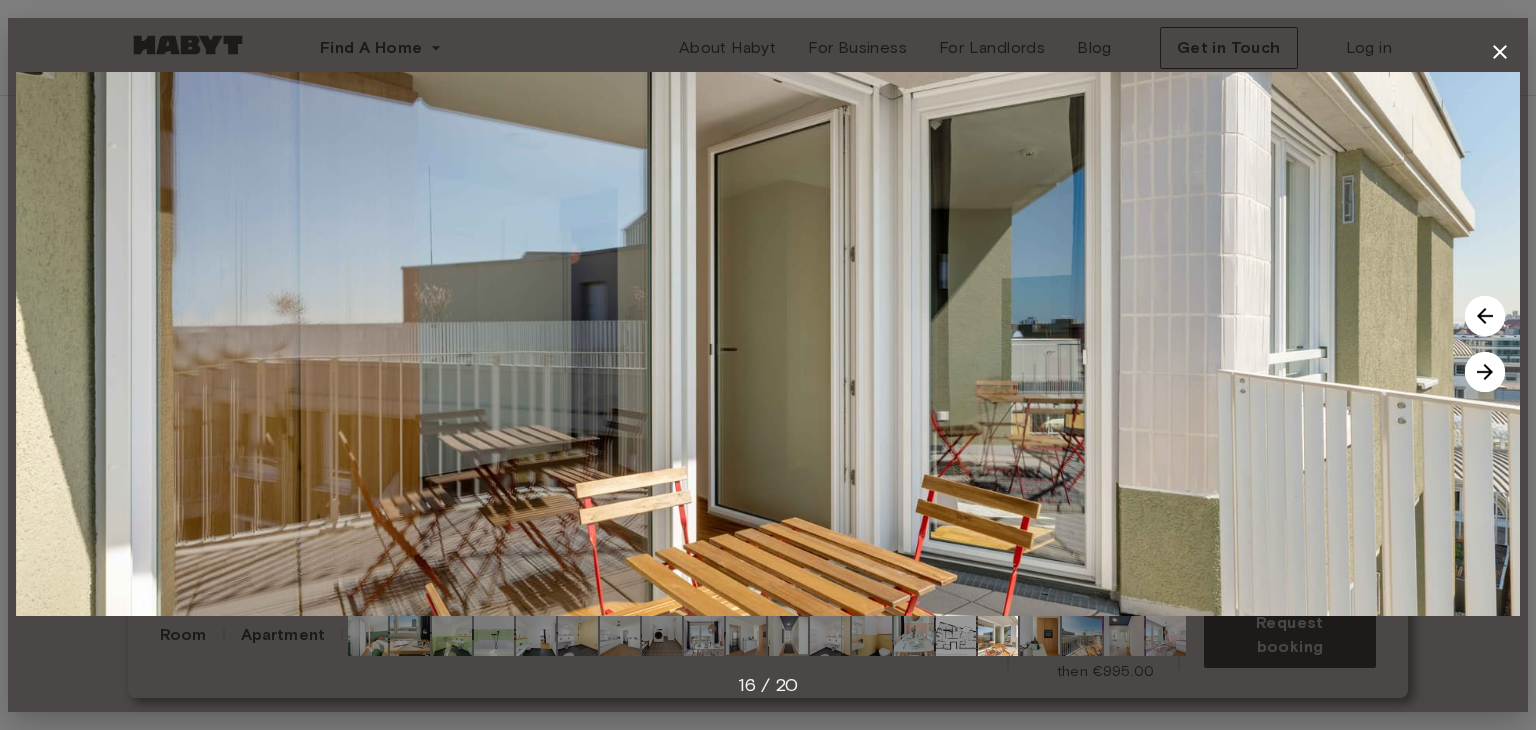 click at bounding box center [1485, 316] 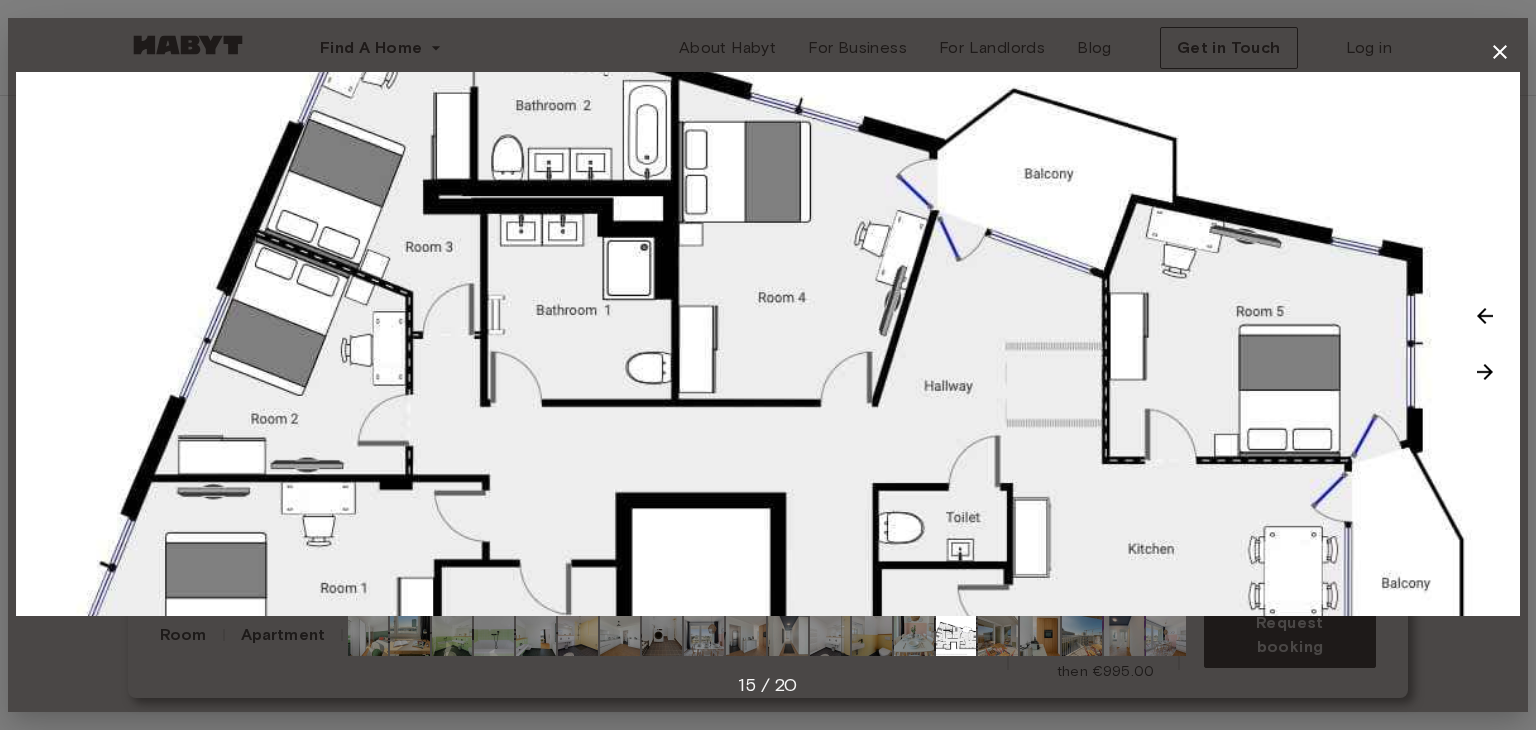 click at bounding box center [768, 344] 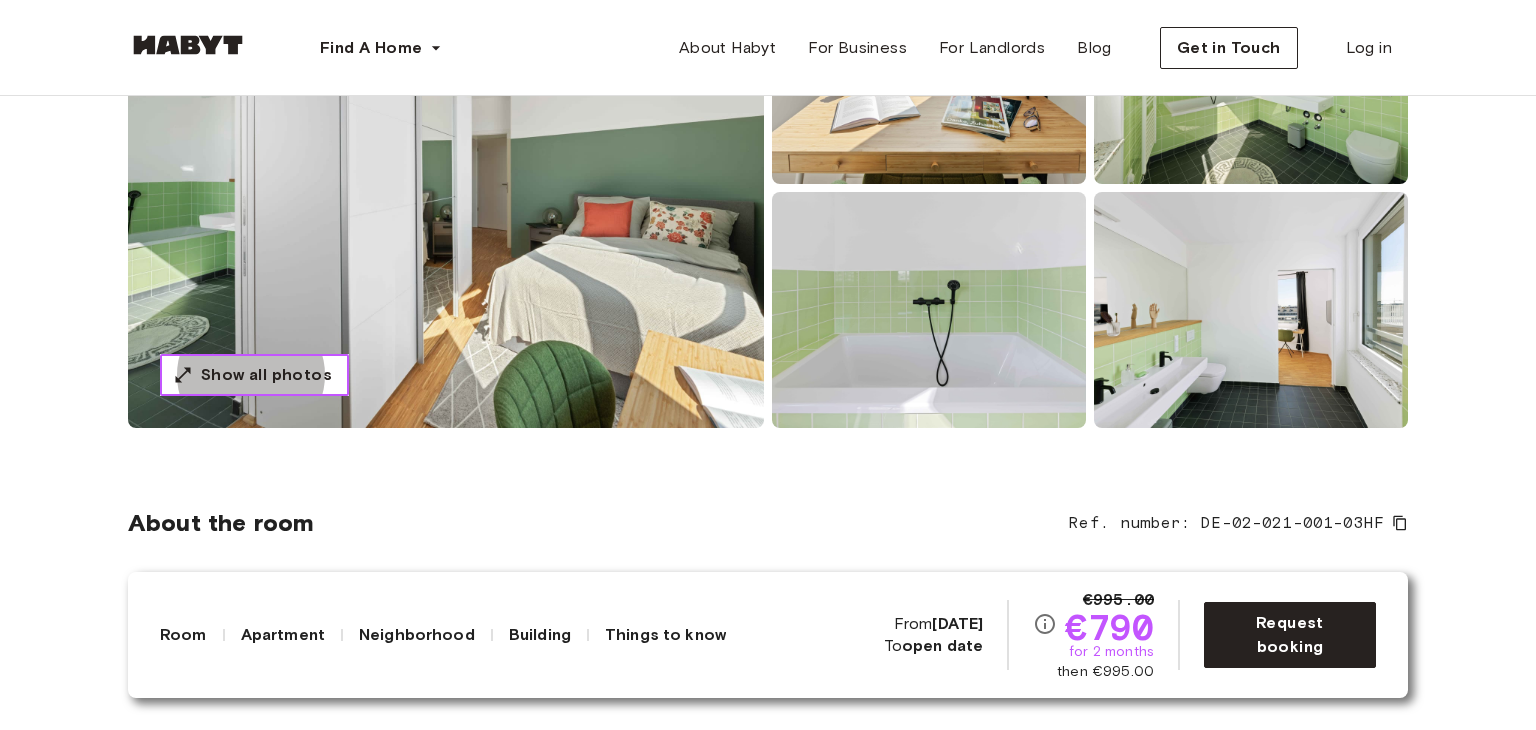 type 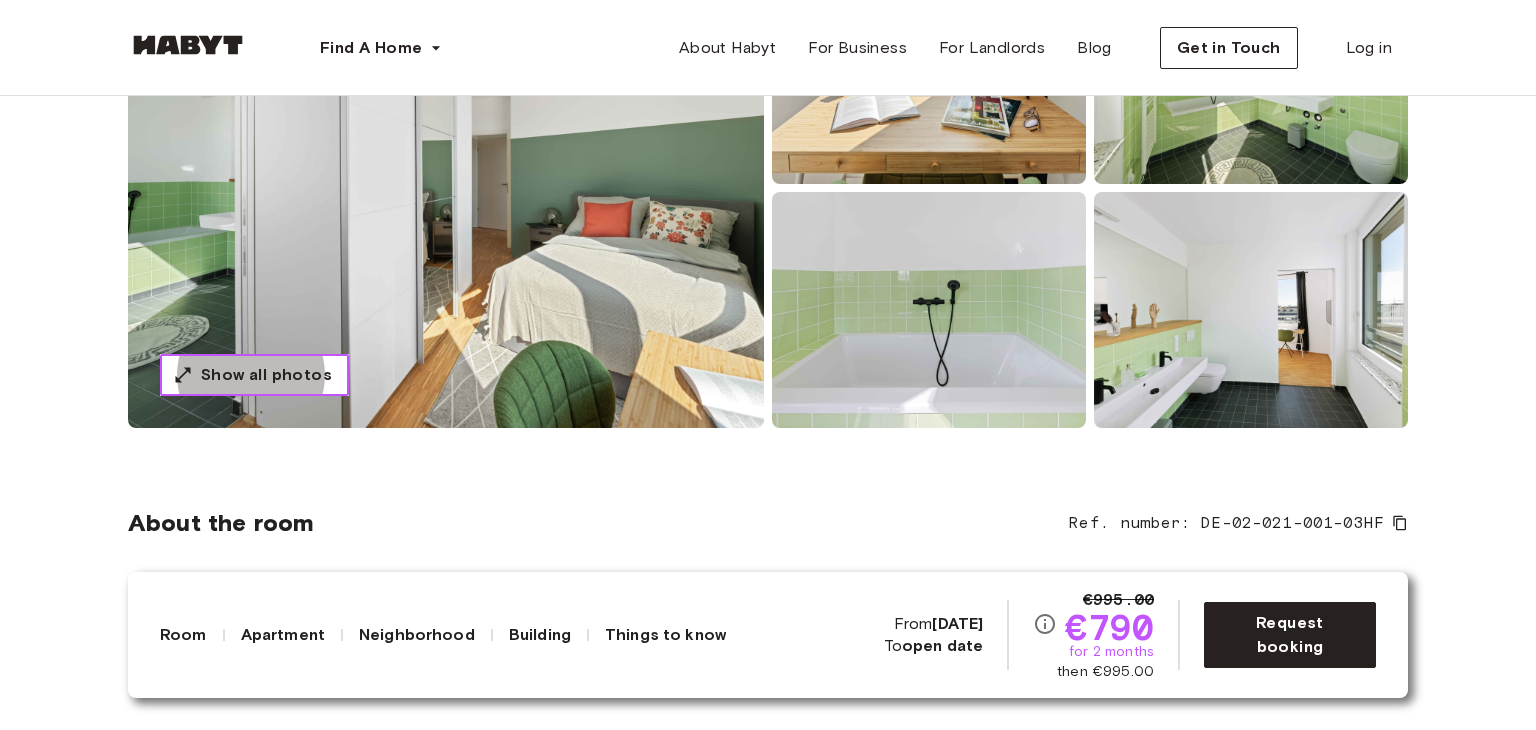 scroll, scrollTop: 0, scrollLeft: 0, axis: both 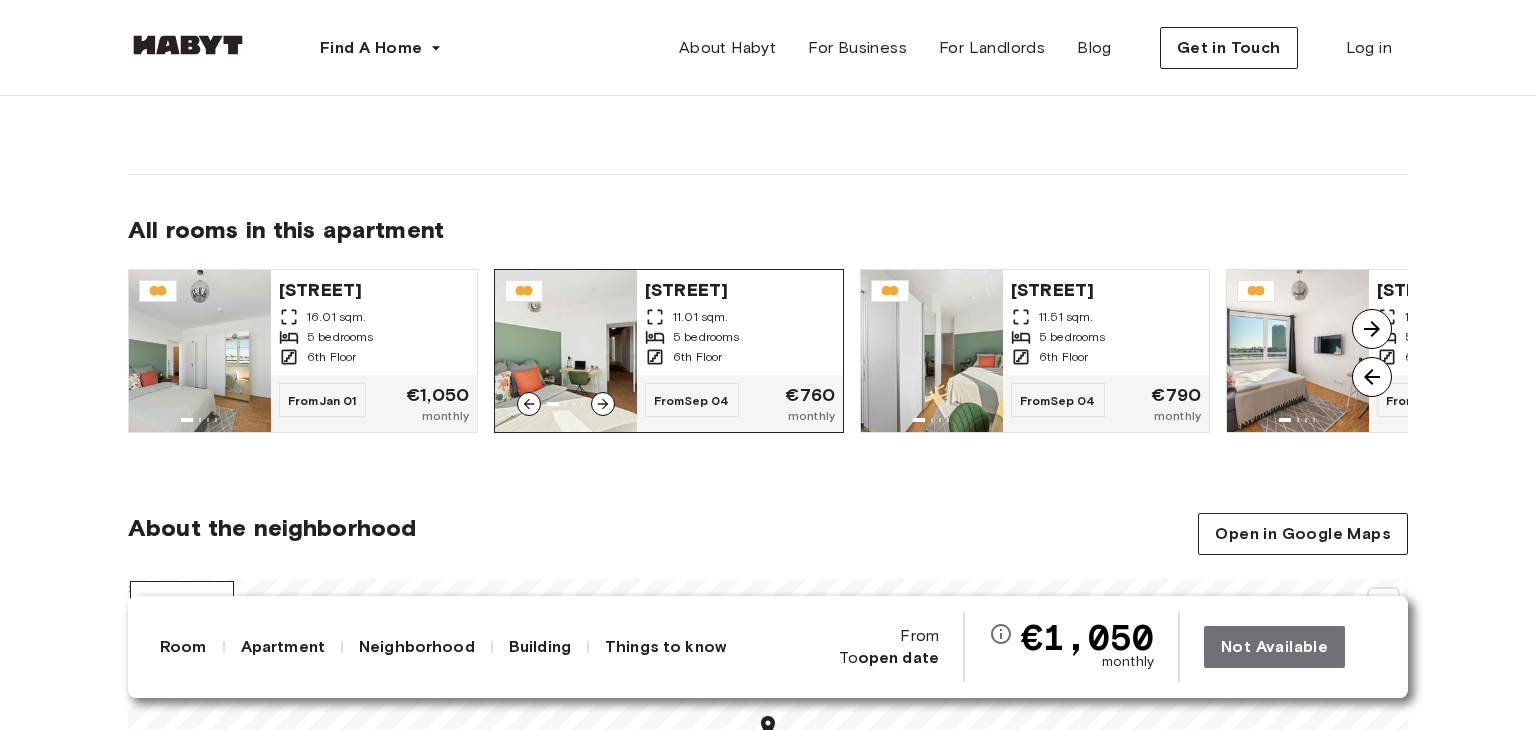 click on "6th Floor" at bounding box center (740, 357) 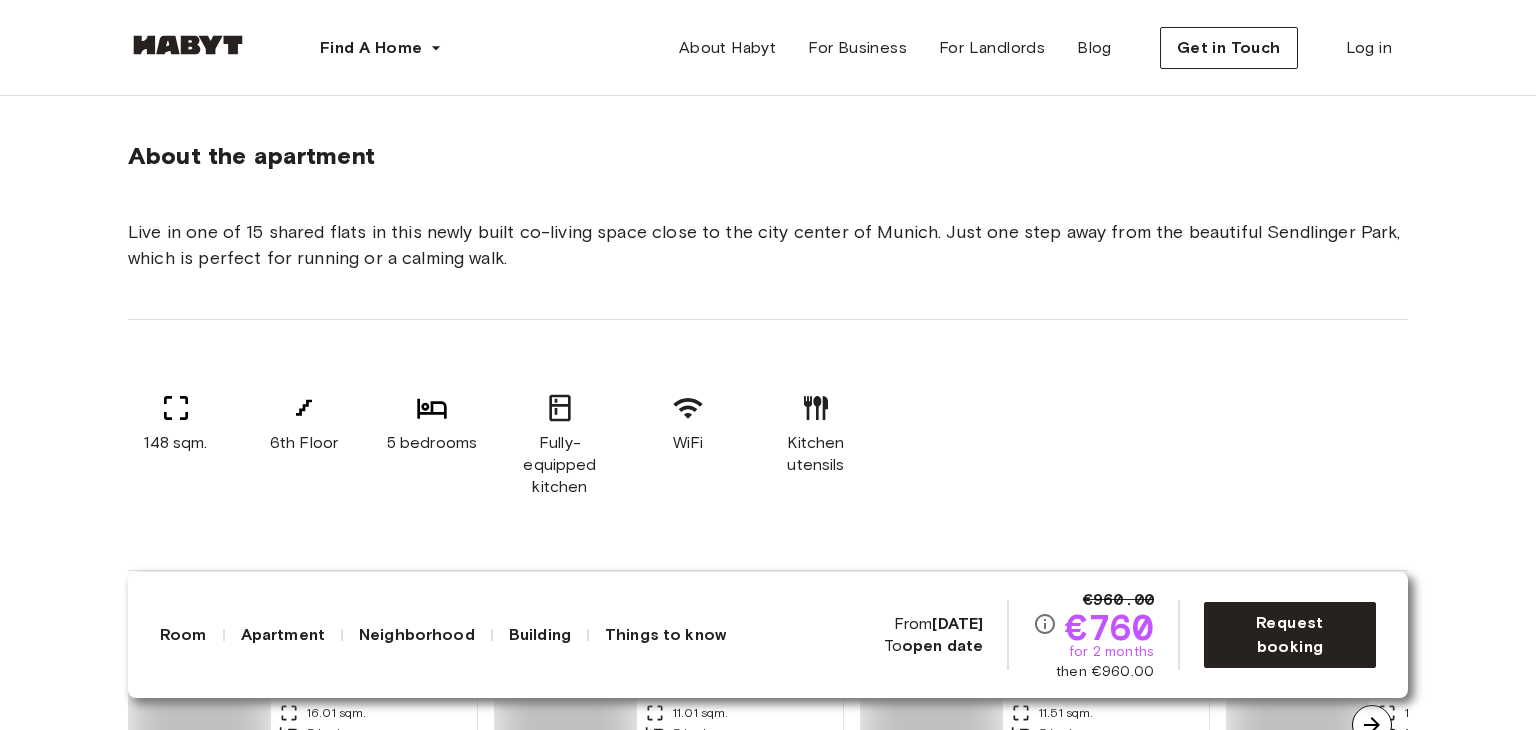 scroll, scrollTop: 1012, scrollLeft: 0, axis: vertical 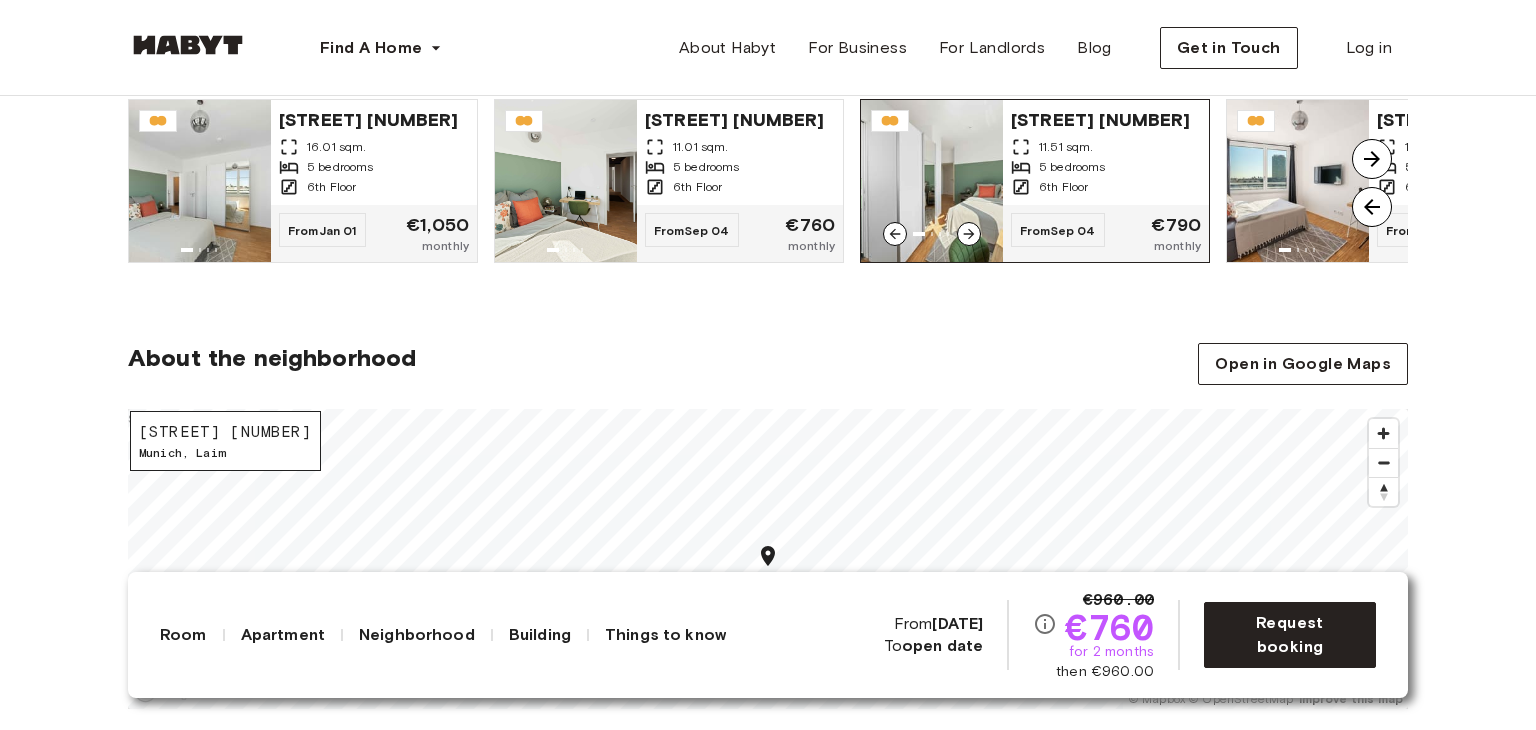 click at bounding box center (1074, 181) 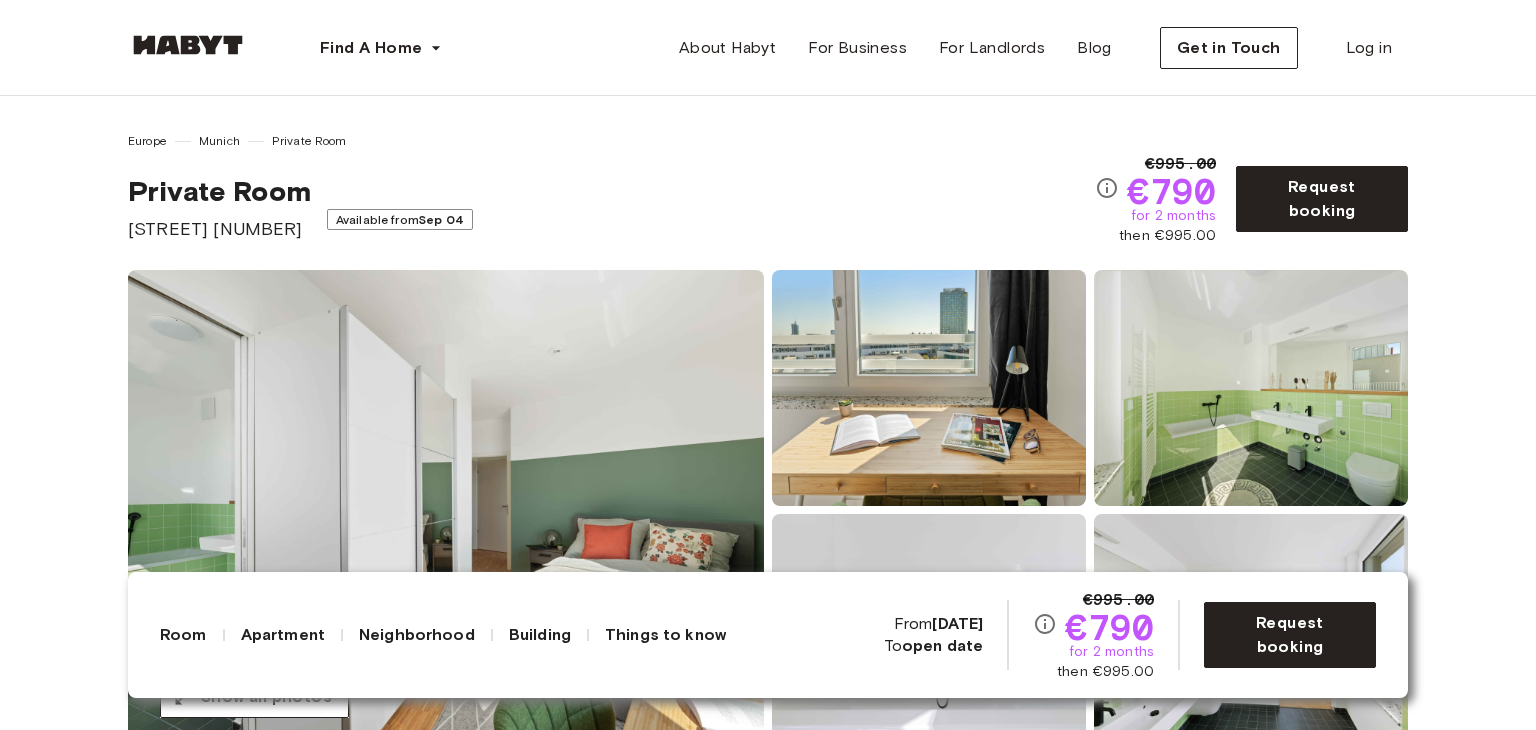 scroll, scrollTop: 0, scrollLeft: 0, axis: both 